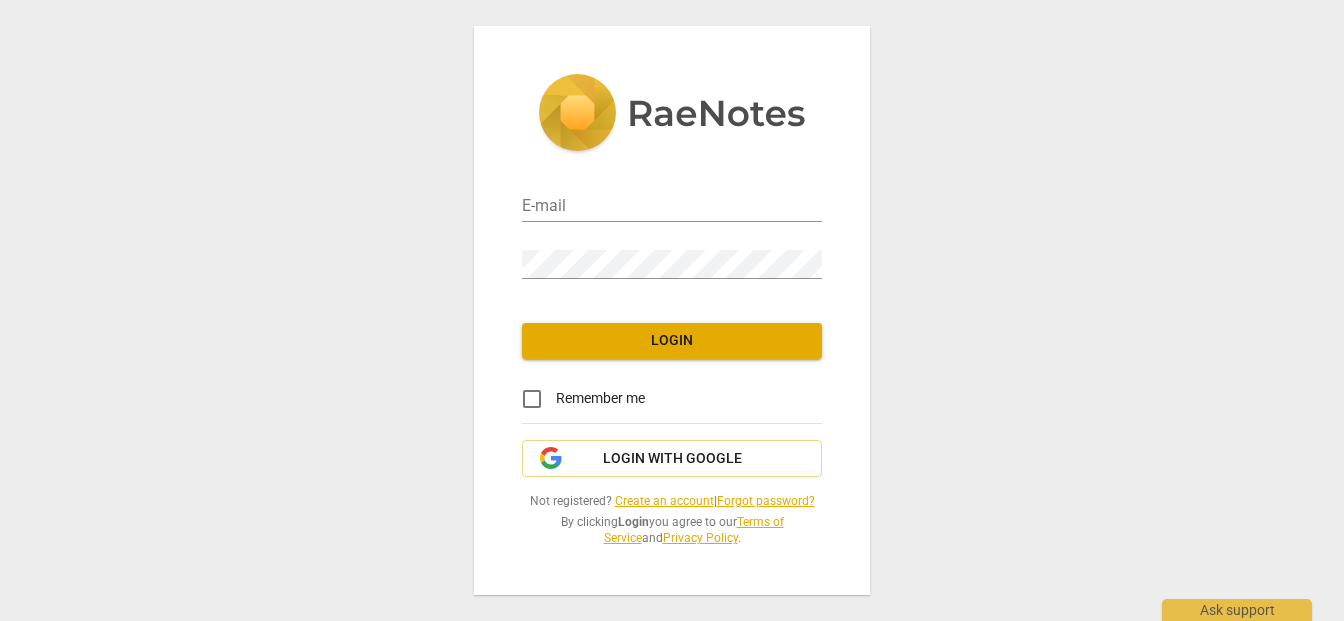 scroll, scrollTop: 0, scrollLeft: 0, axis: both 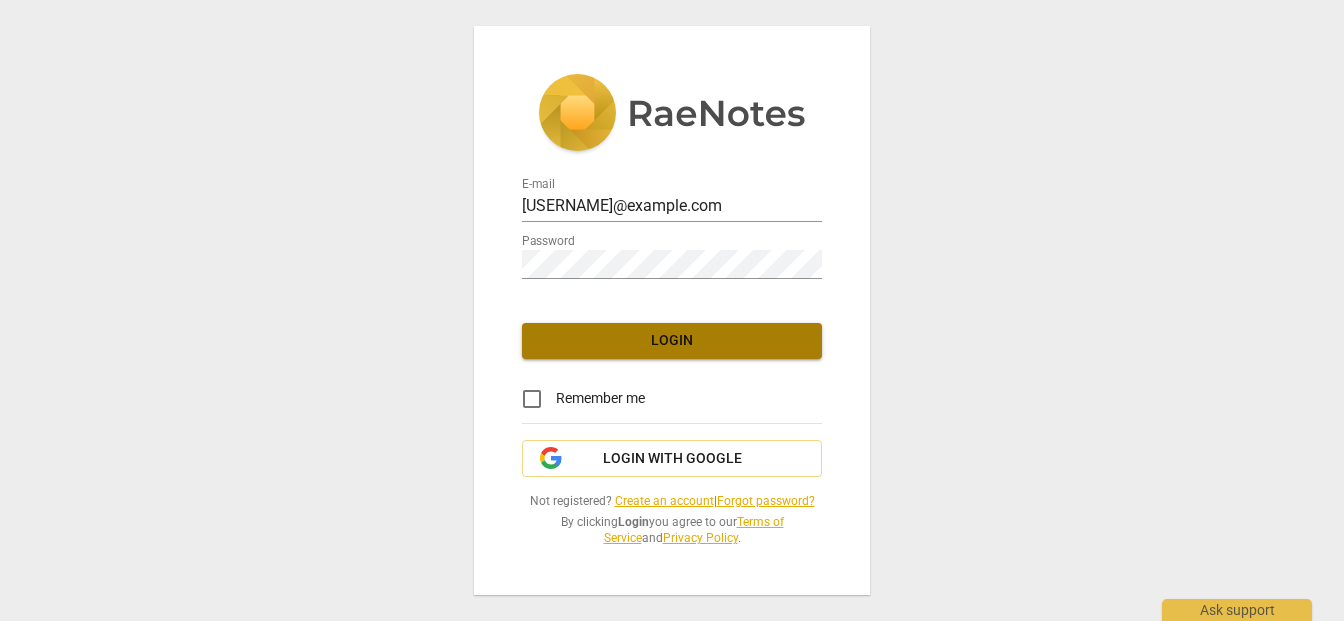 click on "Login" at bounding box center (672, 341) 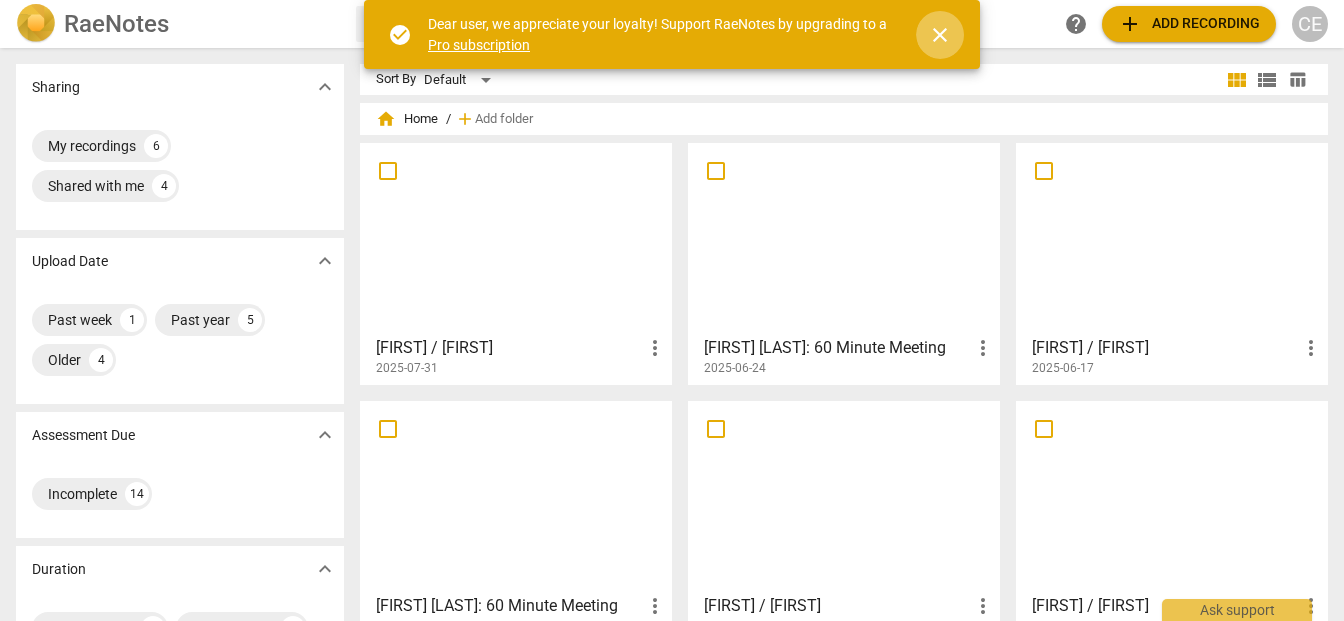 click on "close" at bounding box center (940, 35) 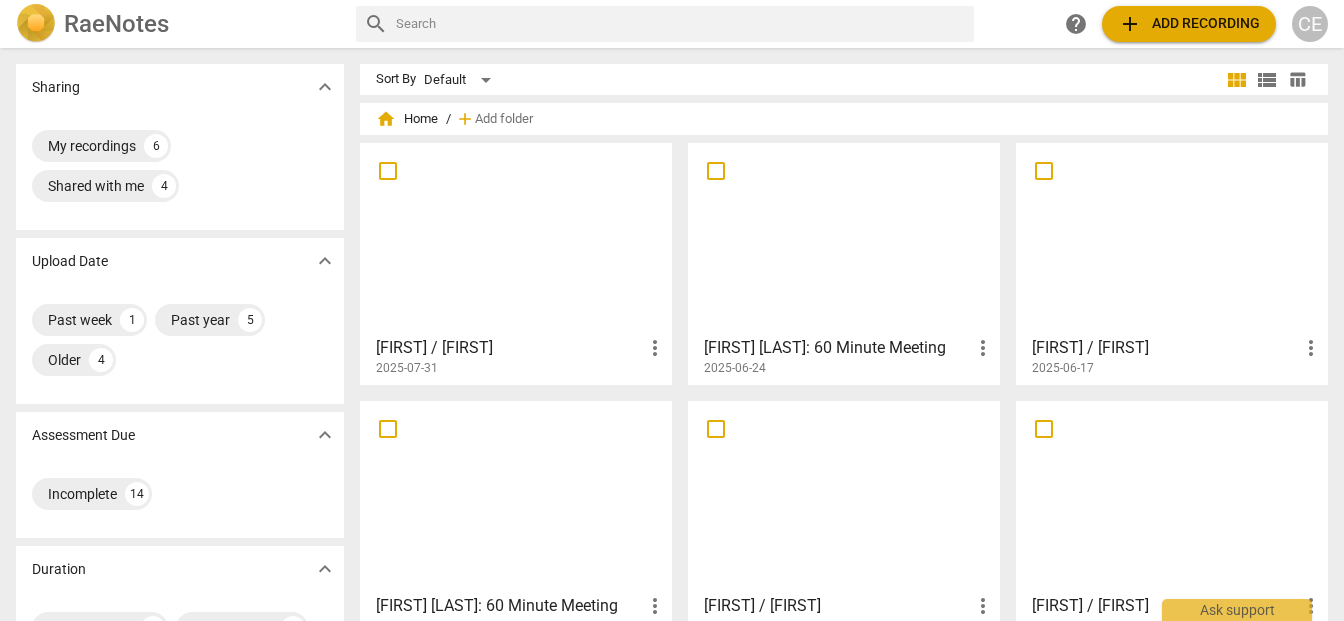 click on "add   Add recording" at bounding box center [1189, 24] 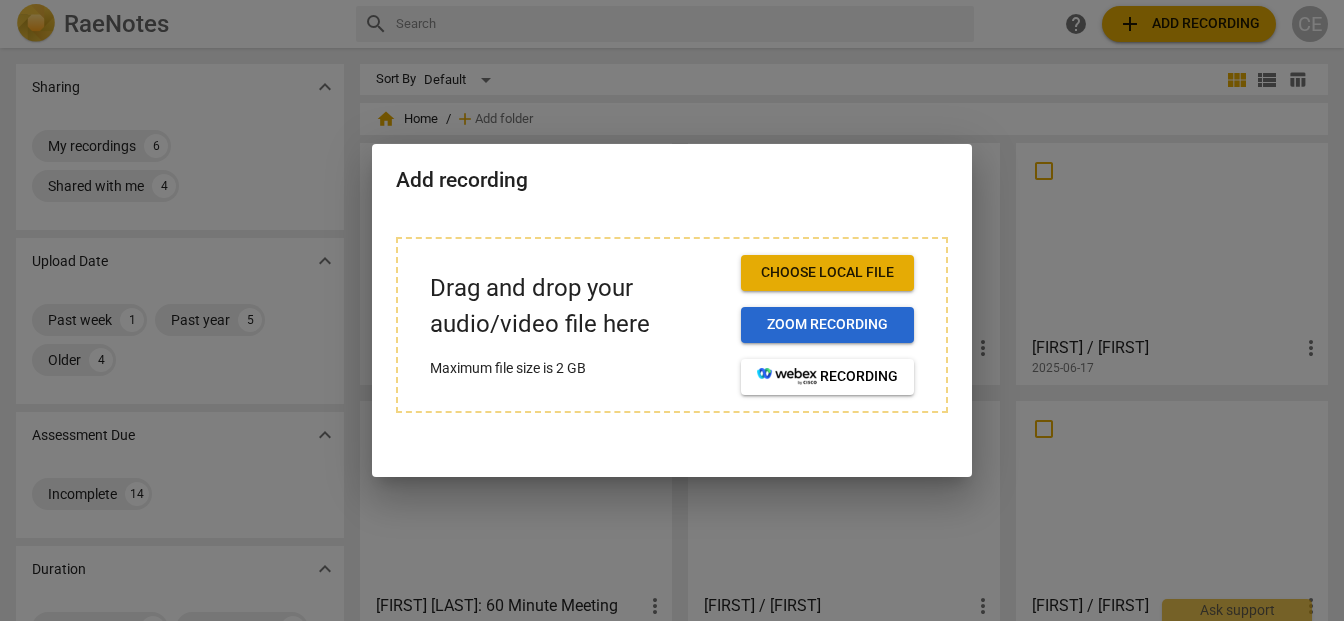 click on "Zoom recording" at bounding box center (827, 325) 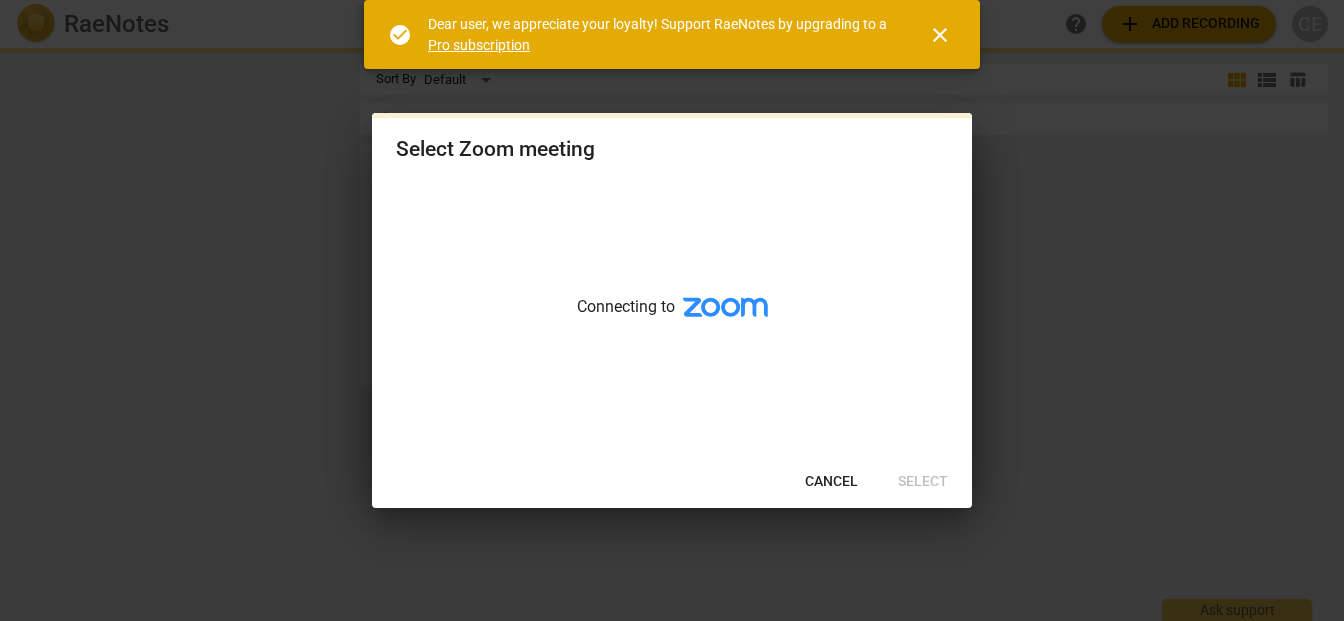 scroll, scrollTop: 0, scrollLeft: 0, axis: both 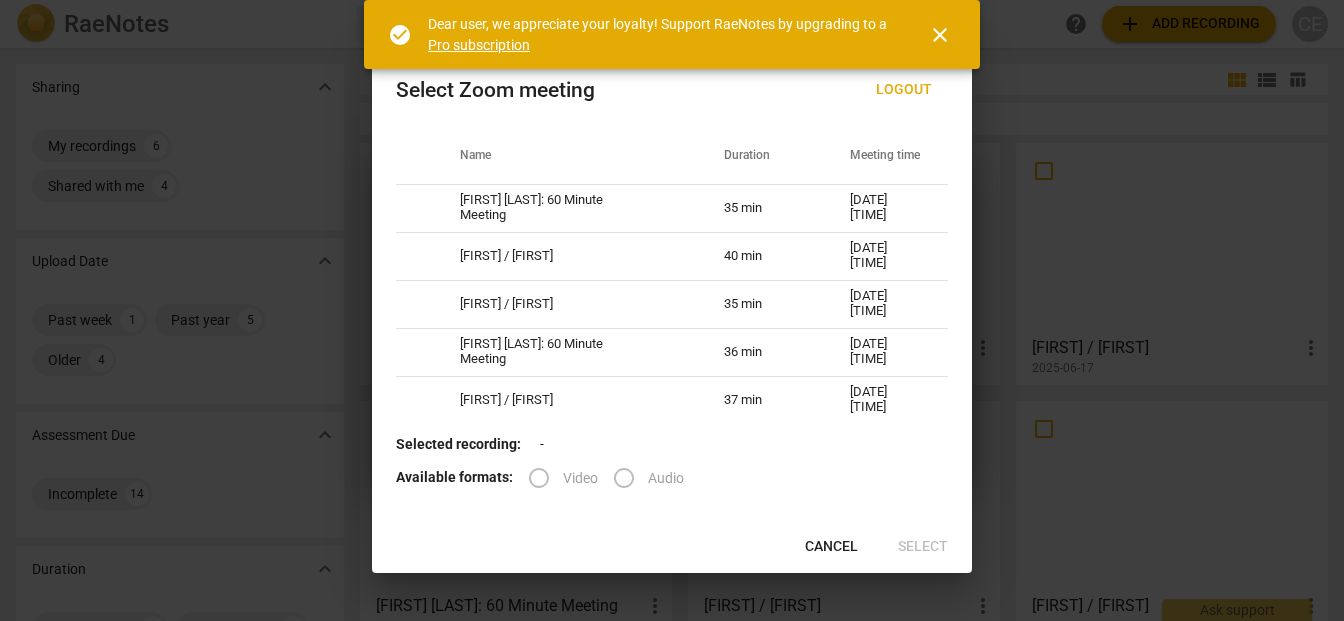 click on "Audio" at bounding box center [642, 478] 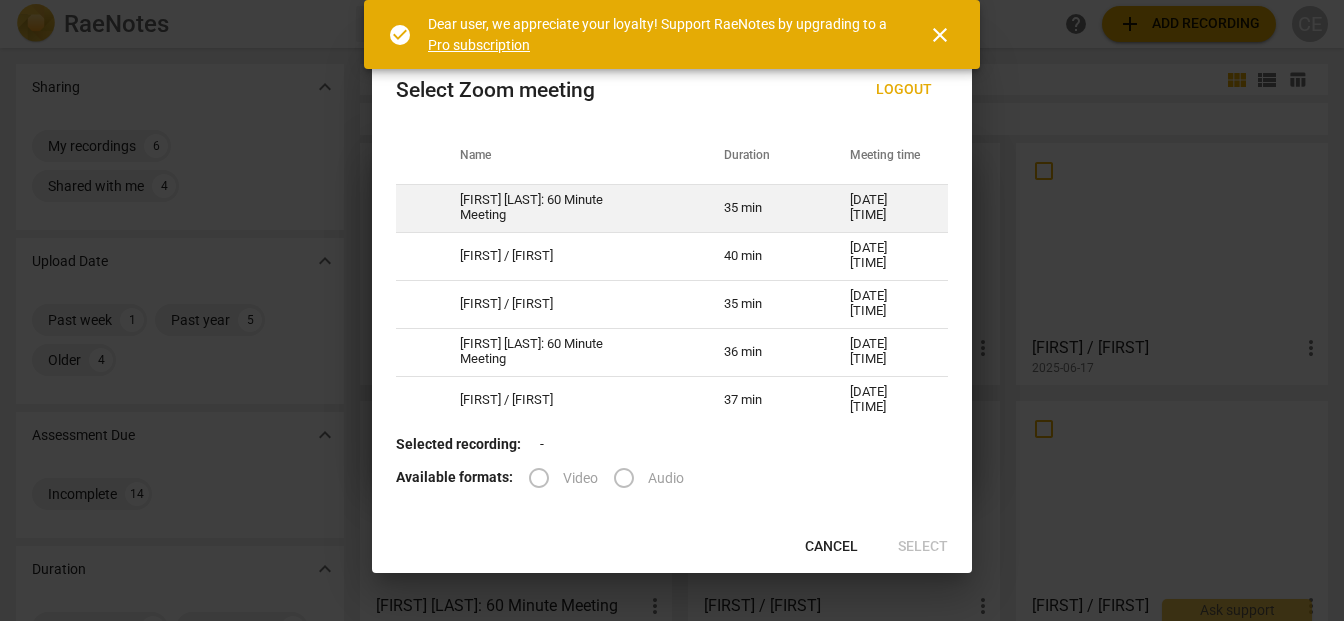 click on "[FIRST] [LAST]: 60 Minute Meeting" at bounding box center [568, 208] 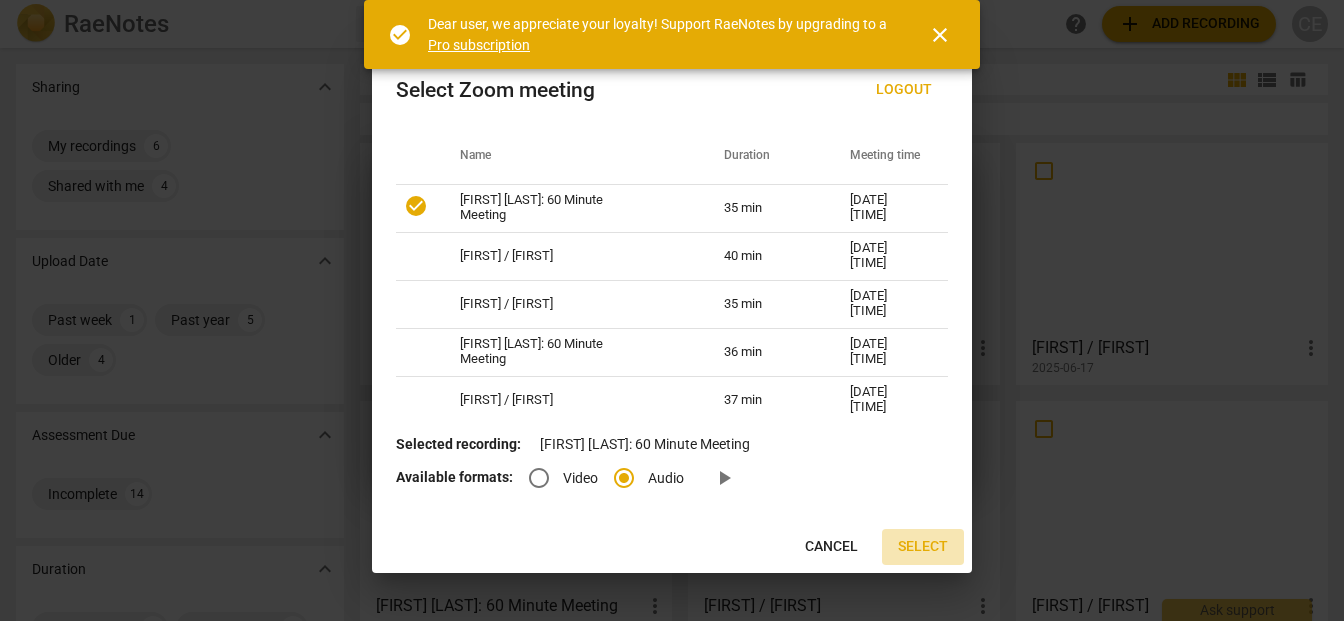 click on "Select" at bounding box center [923, 547] 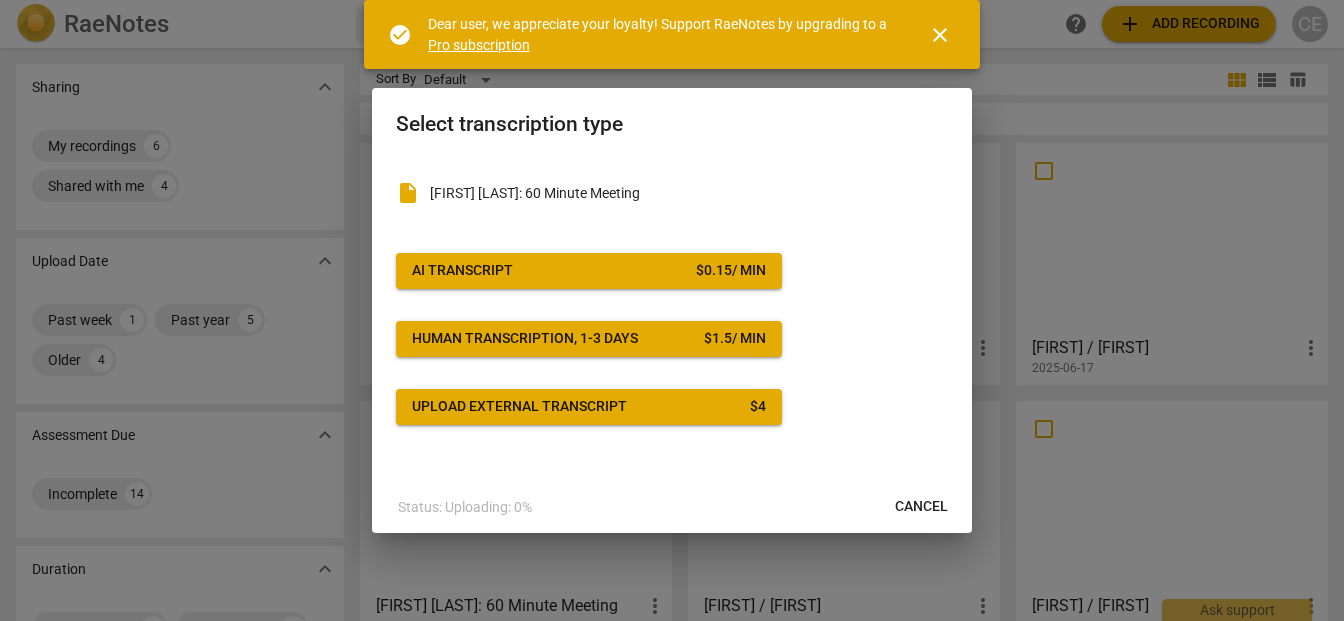 click on "AI Transcript $ 0.15  / min" at bounding box center (589, 271) 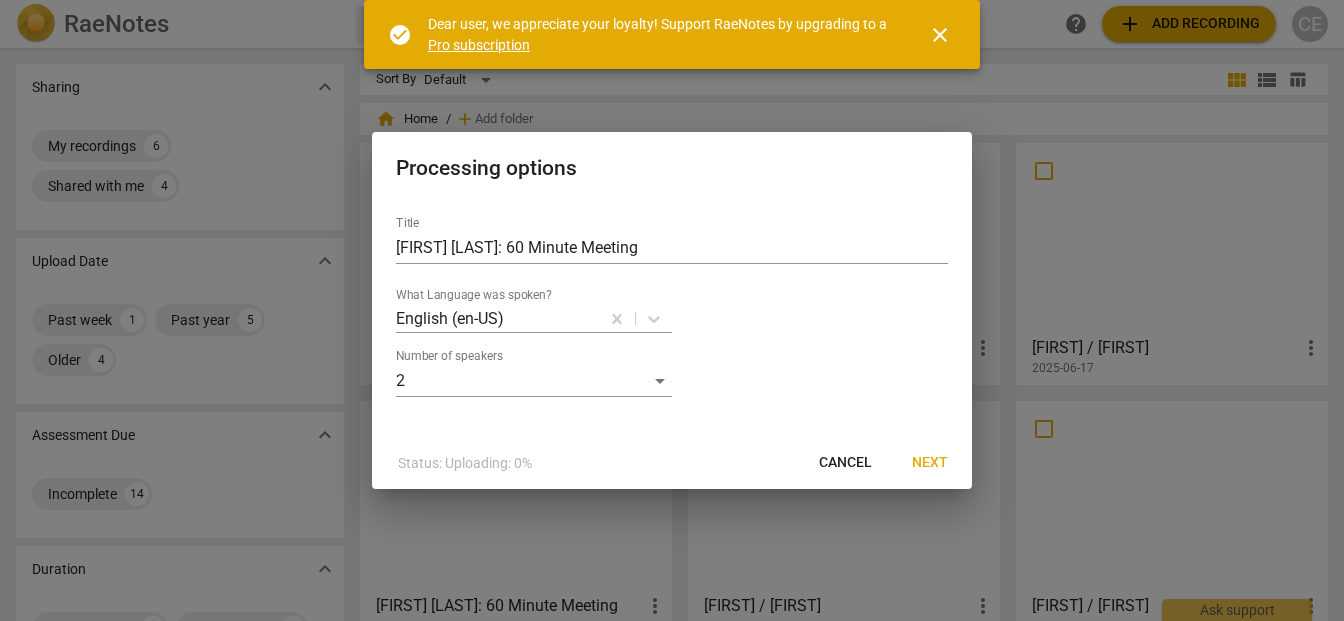 click on "Next" at bounding box center (930, 463) 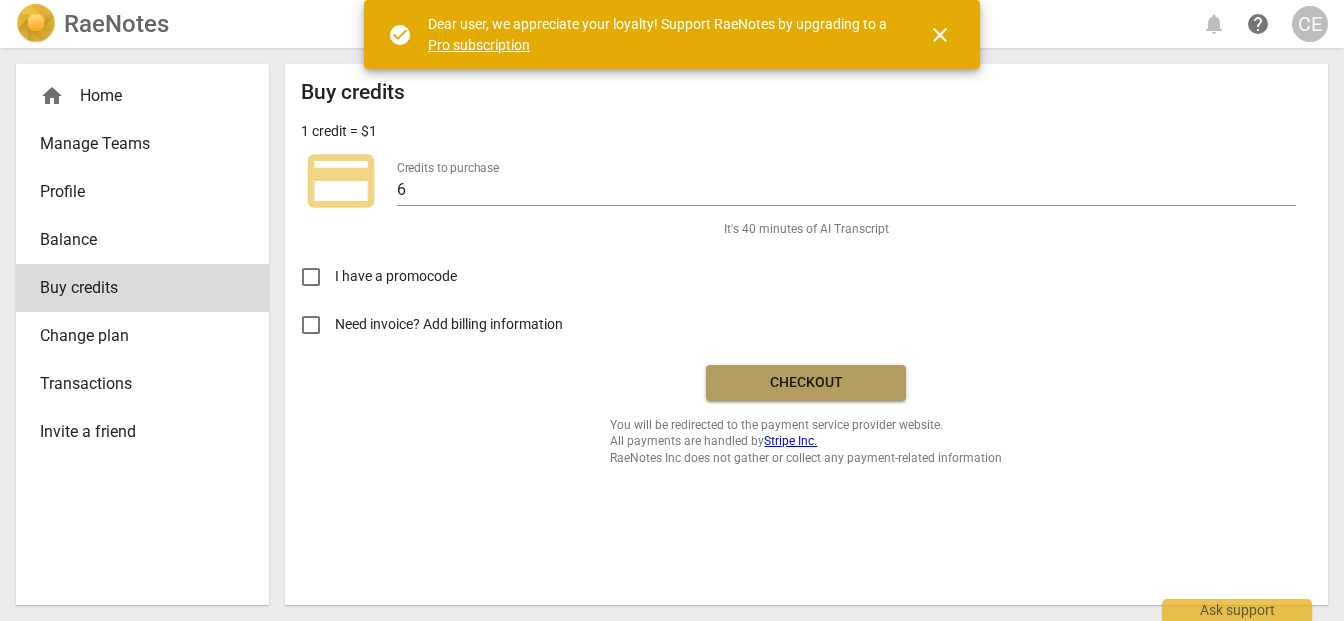click on "Checkout" at bounding box center (806, 383) 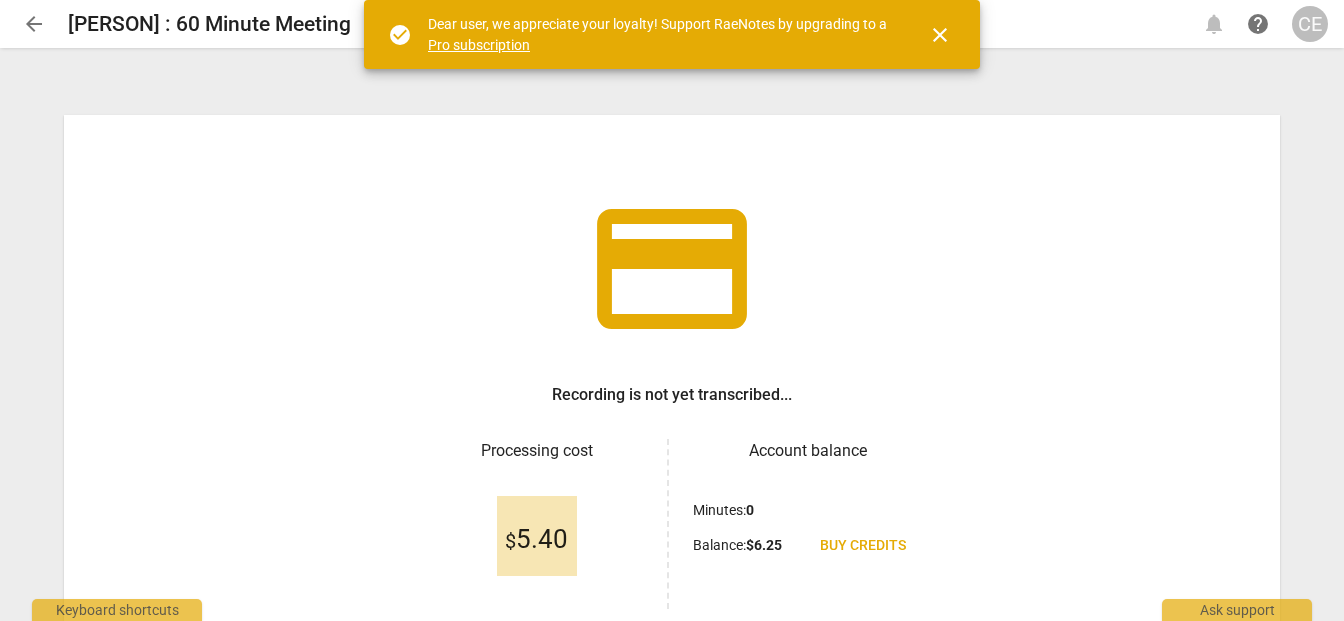scroll, scrollTop: 0, scrollLeft: 0, axis: both 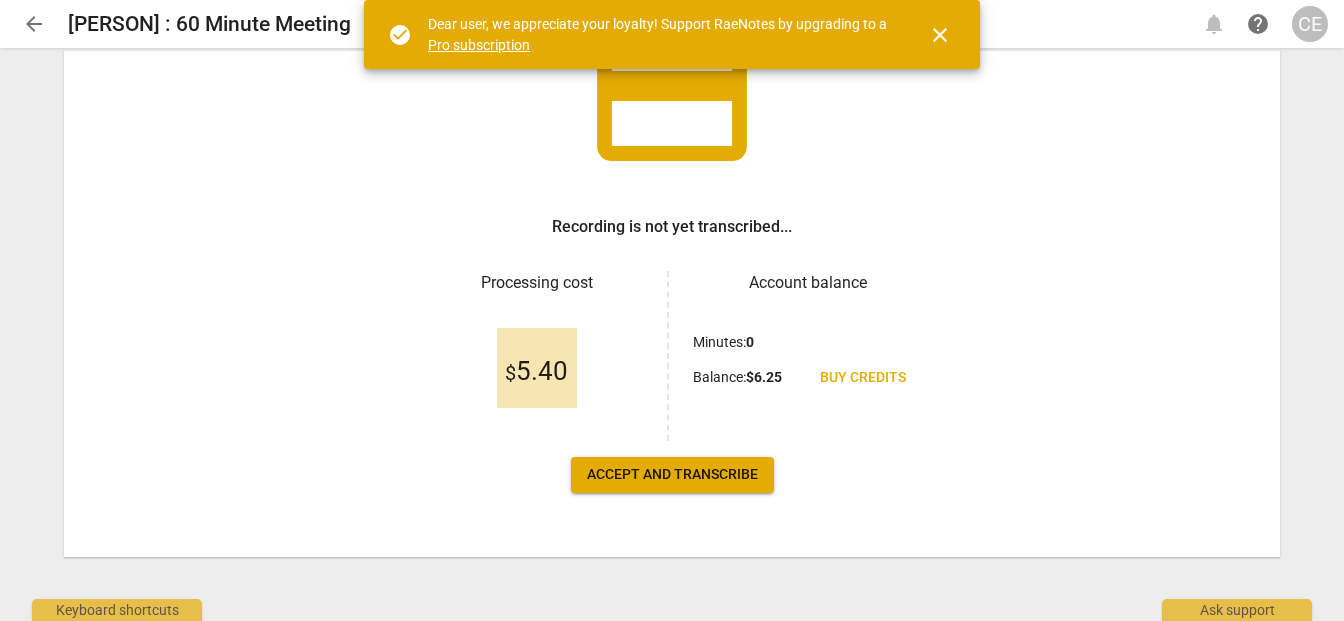click on "Accept and transcribe" at bounding box center (672, 475) 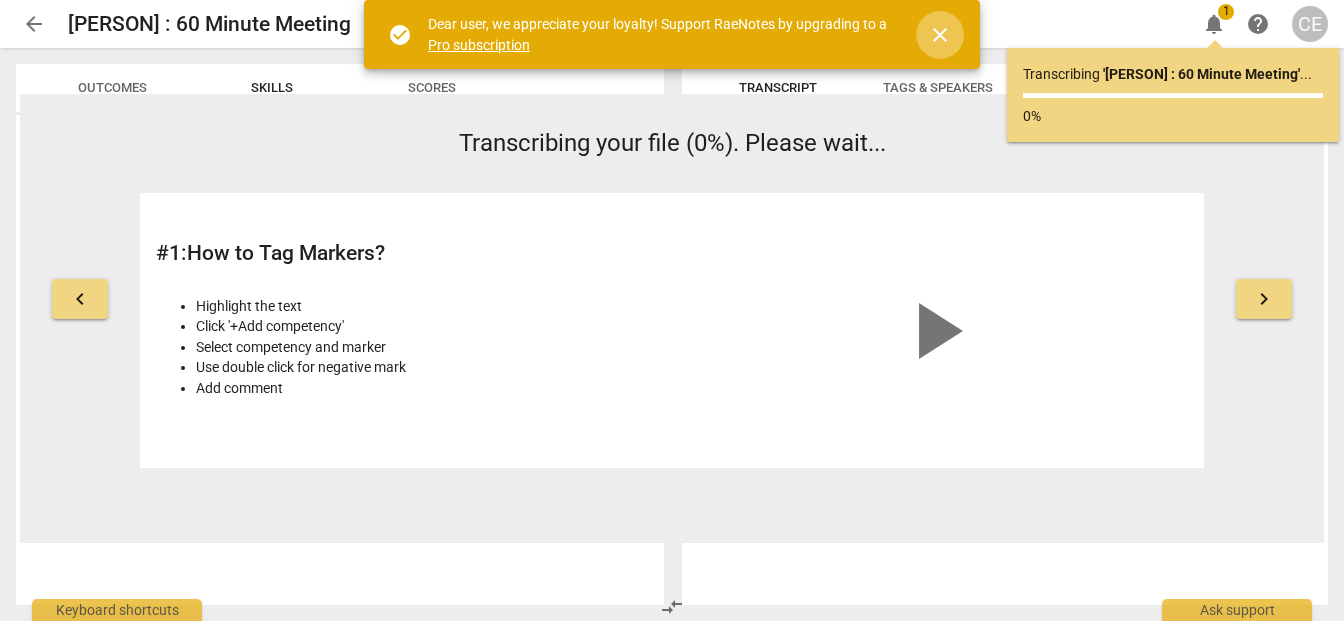 click on "close" at bounding box center (940, 35) 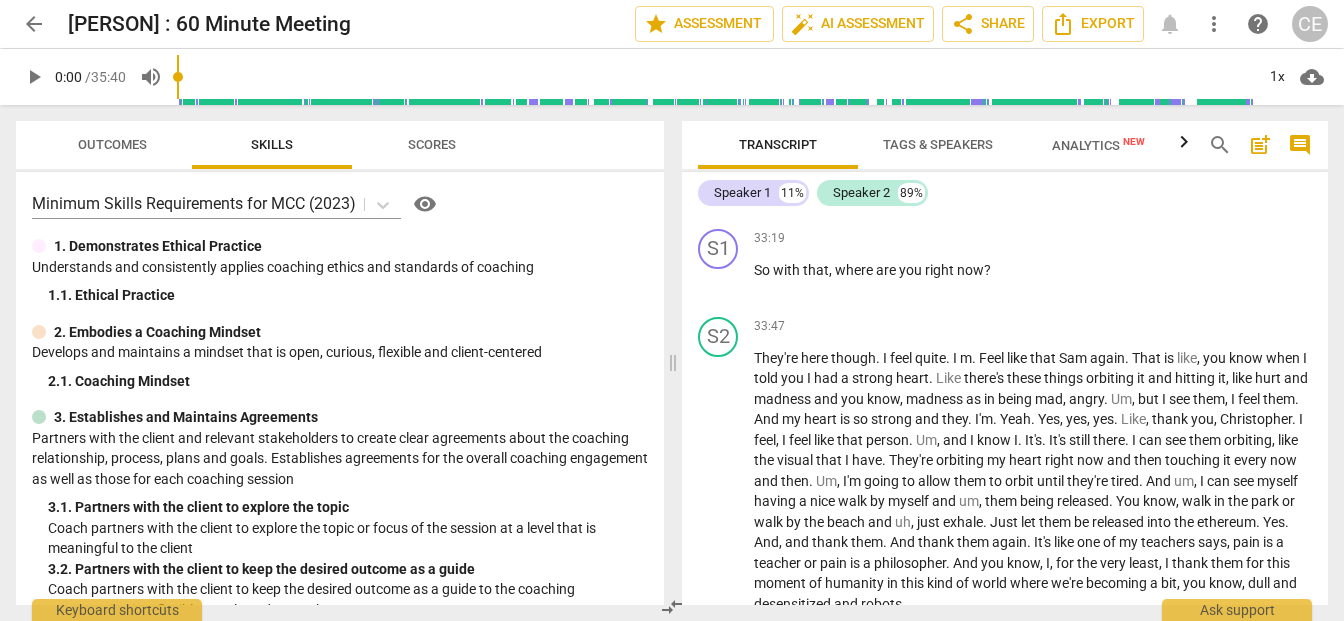scroll, scrollTop: 11531, scrollLeft: 0, axis: vertical 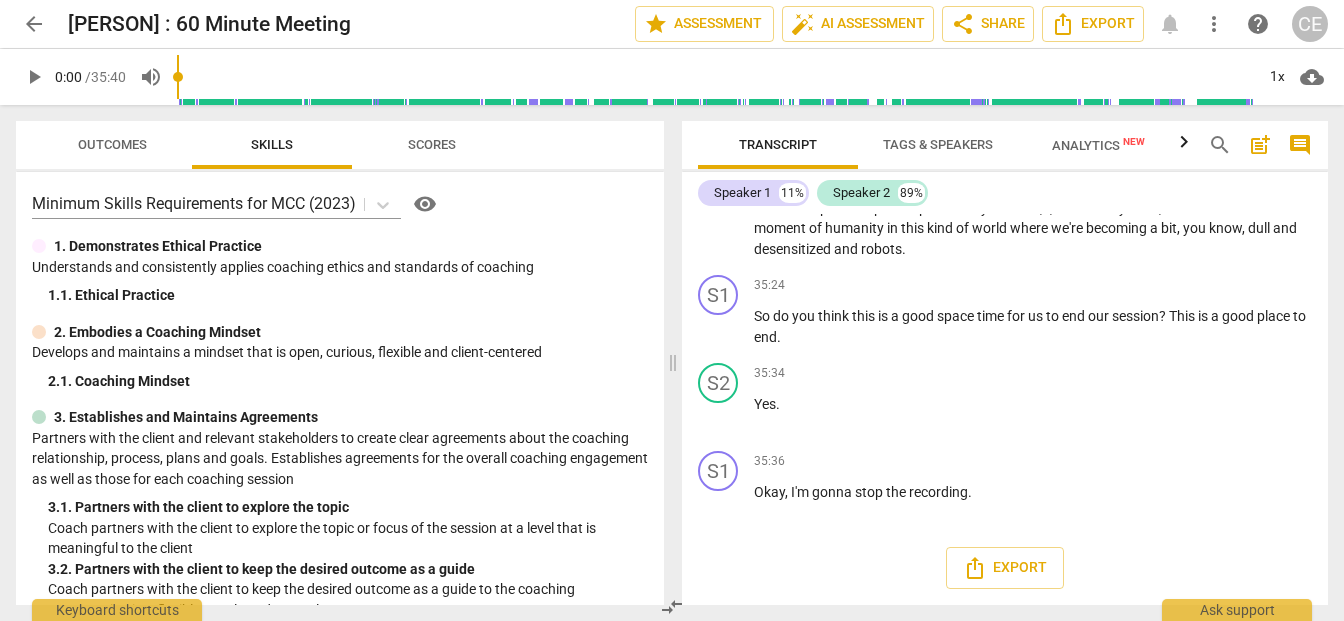 drag, startPoint x: 1017, startPoint y: 503, endPoint x: 1098, endPoint y: 561, distance: 99.62429 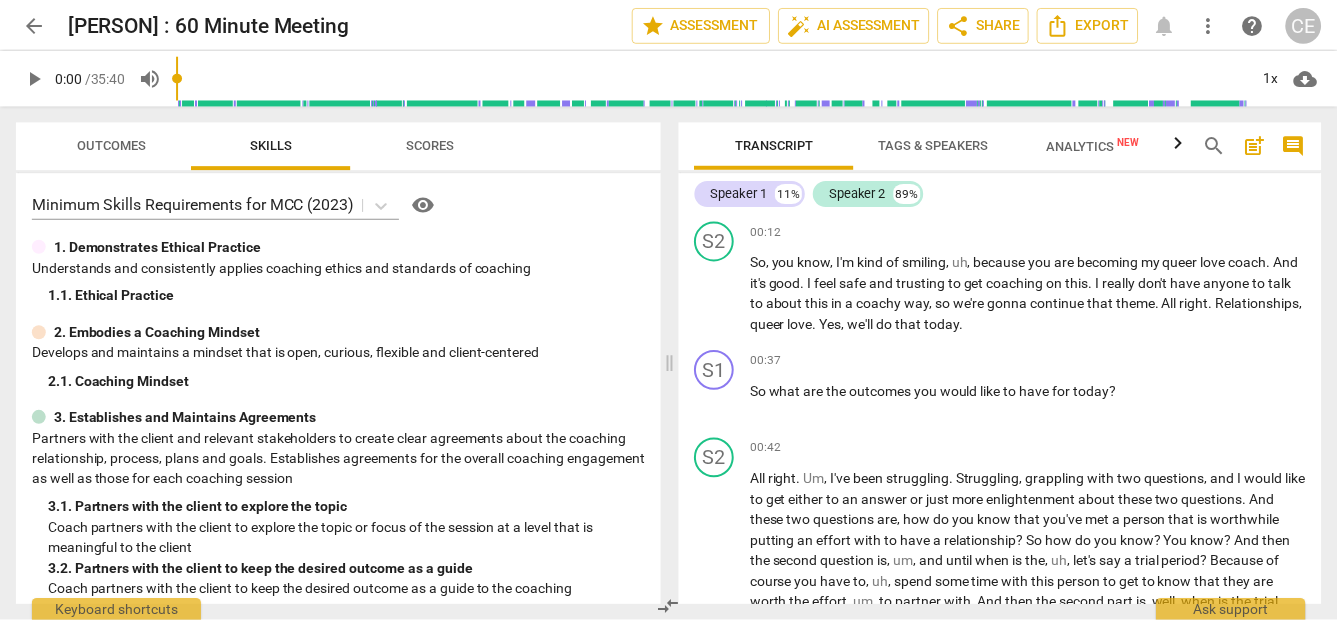 scroll, scrollTop: 0, scrollLeft: 0, axis: both 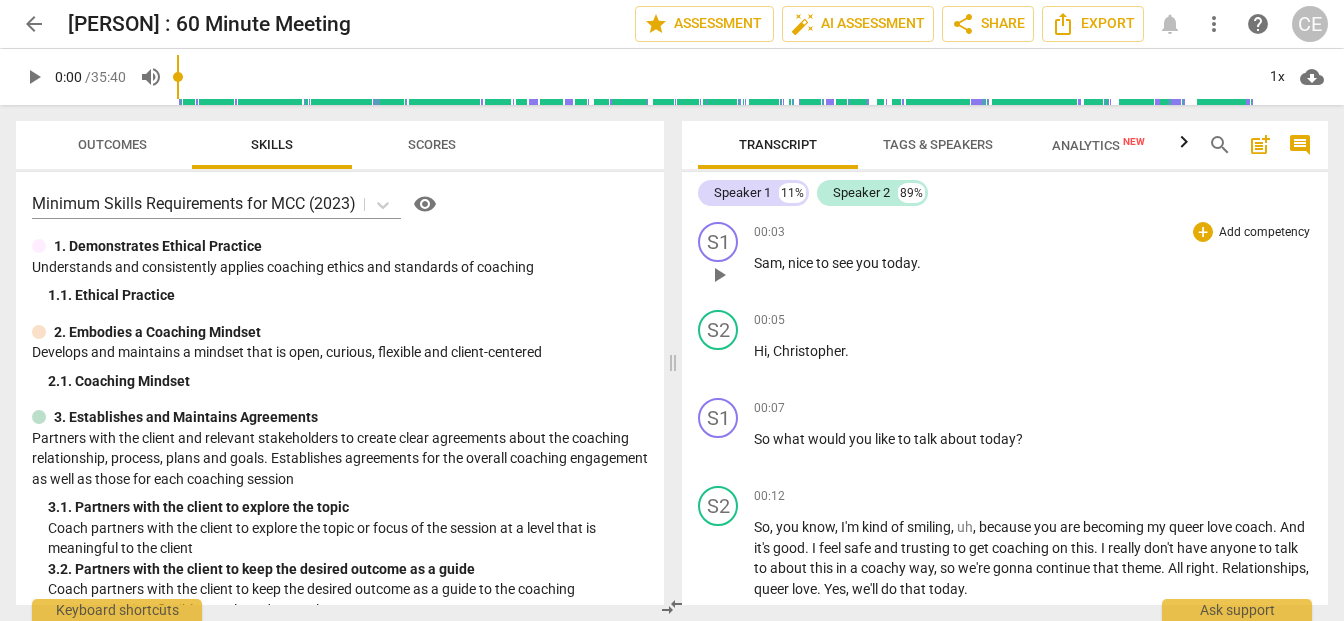 drag, startPoint x: 994, startPoint y: 491, endPoint x: 752, endPoint y: 263, distance: 332.48758 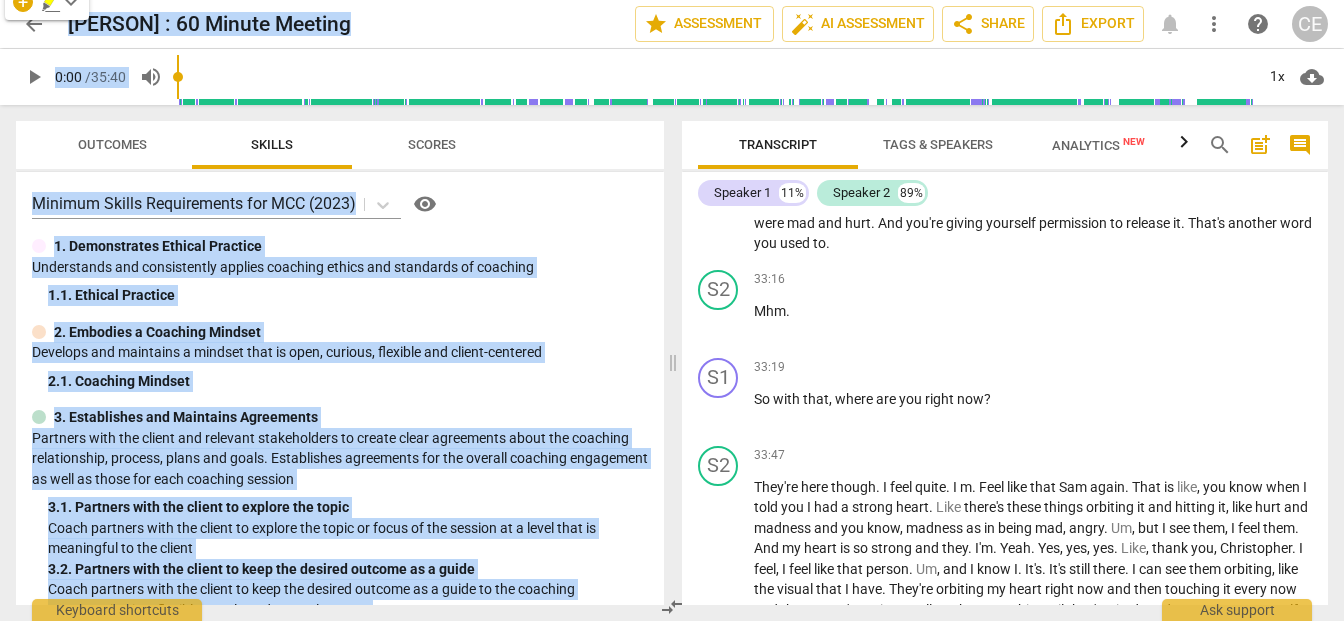 scroll, scrollTop: 11531, scrollLeft: 0, axis: vertical 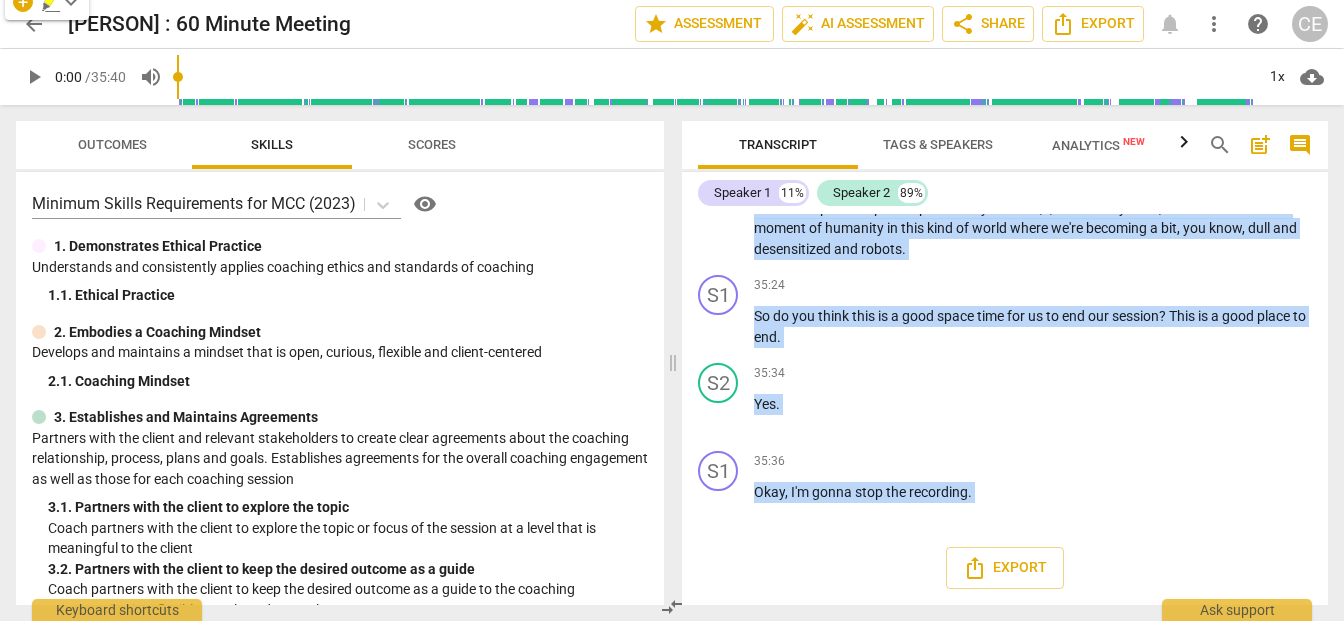 drag, startPoint x: 748, startPoint y: 261, endPoint x: 797, endPoint y: 558, distance: 301.01495 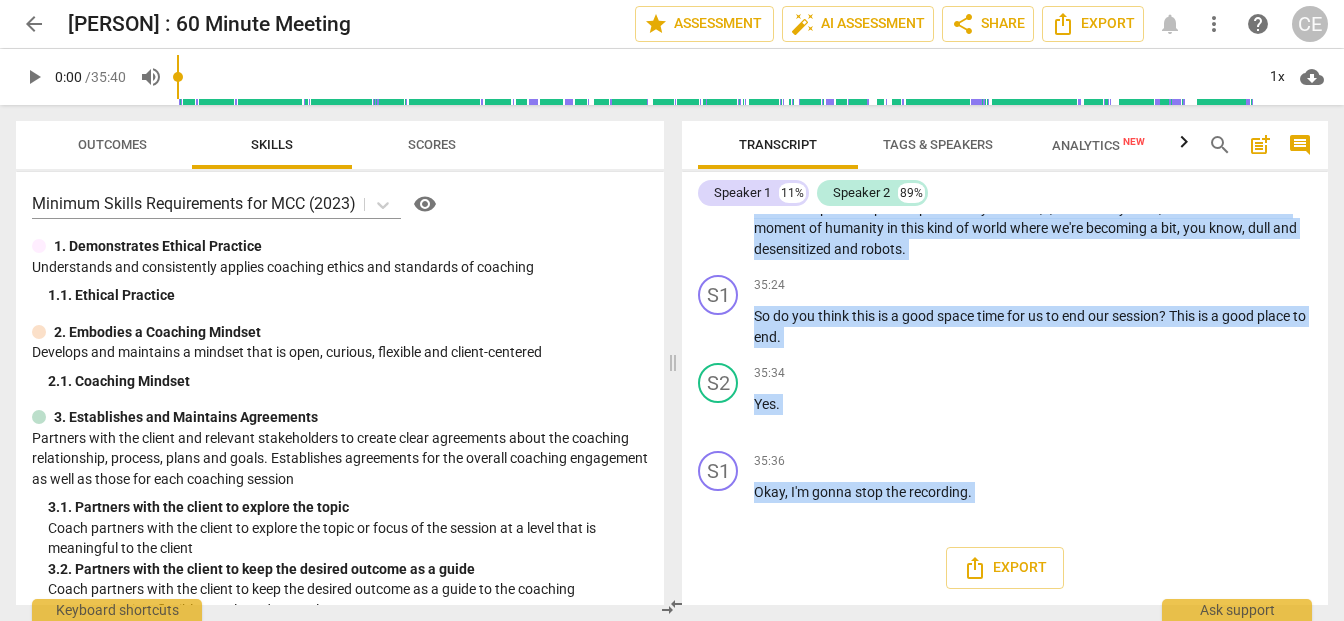 copy on "search post_add comment Speaker 1 11% Speaker 2 89% S1 play_arrow pause 00:03 + Add competency keyboard_arrow_right Sam ,   nice   to   see   you   today . S2 play_arrow pause 00:05 + Add competency keyboard_arrow_right Hi ,   Christopher . S1 play_arrow pause 00:07 + Add competency keyboard_arrow_right So   what   would   you   like   to   talk   about   today ? S2 play_arrow pause 00:12 + Add competency keyboard_arrow_right So ,   you   know ,   I'm   kind   of   smiling ,   uh ,   because   you   are   becoming   my   queer   love   coach .   And   it's   good .   I   feel   safe   and   trusting   to   get   coaching   on   this .   I   really   don't   have   anyone   to   talk   to   about   this   in   a   coachy   way ,   so   we're   gonna   continue   that   theme .   All   right .   Relationships ,   queer   love .   Yes ,   we'll   do   that   today . S1 play_arrow pause 00:37 + Add competency keyboard_arrow_right So   what   are   the   outcomes   you   would   like   to   have   for   today ?..." 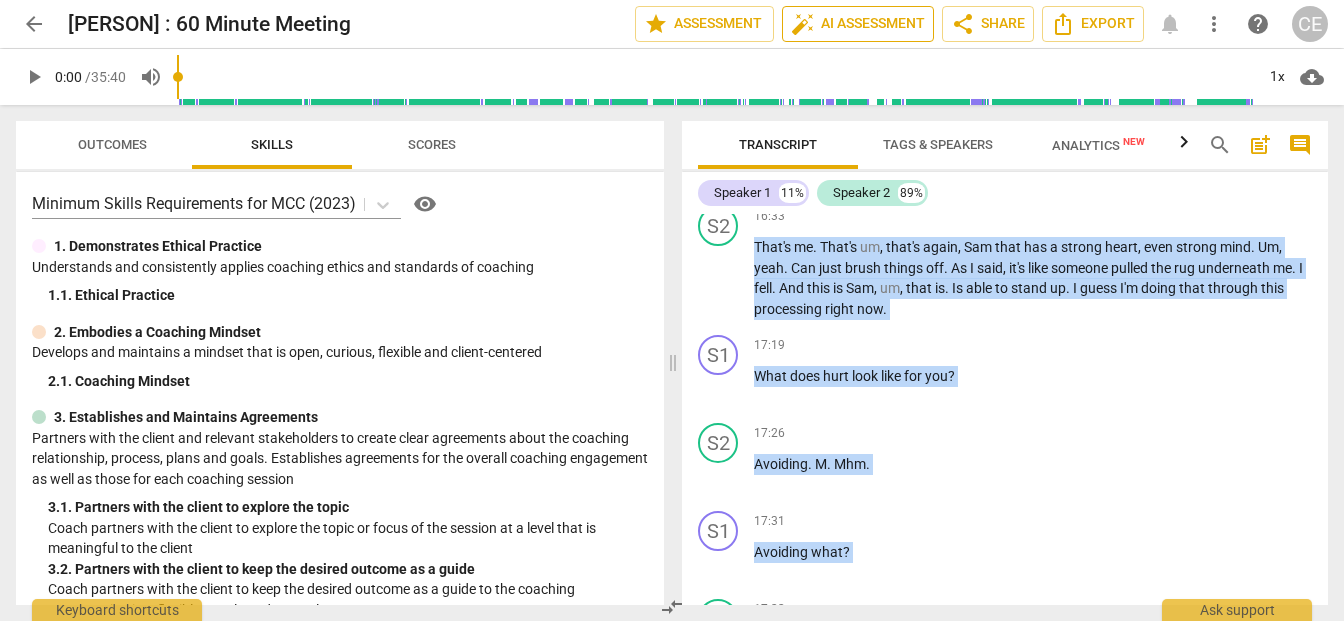 scroll, scrollTop: 4976, scrollLeft: 0, axis: vertical 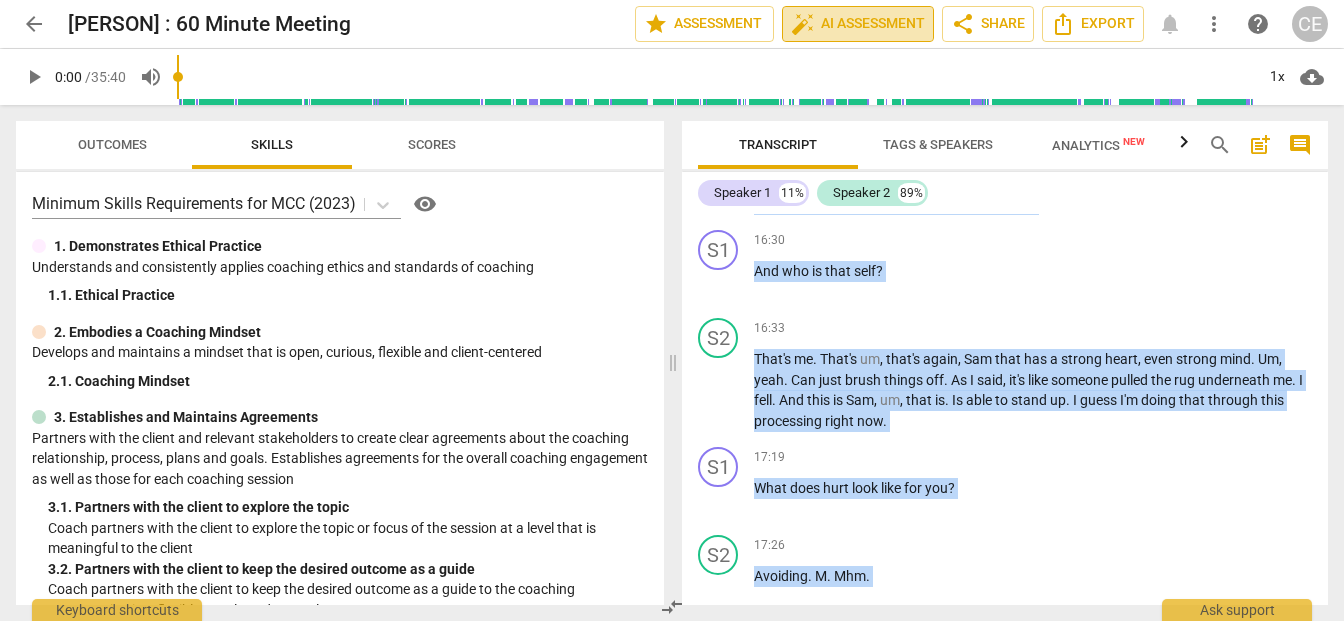 click on "auto_fix_high    AI Assessment" at bounding box center [858, 24] 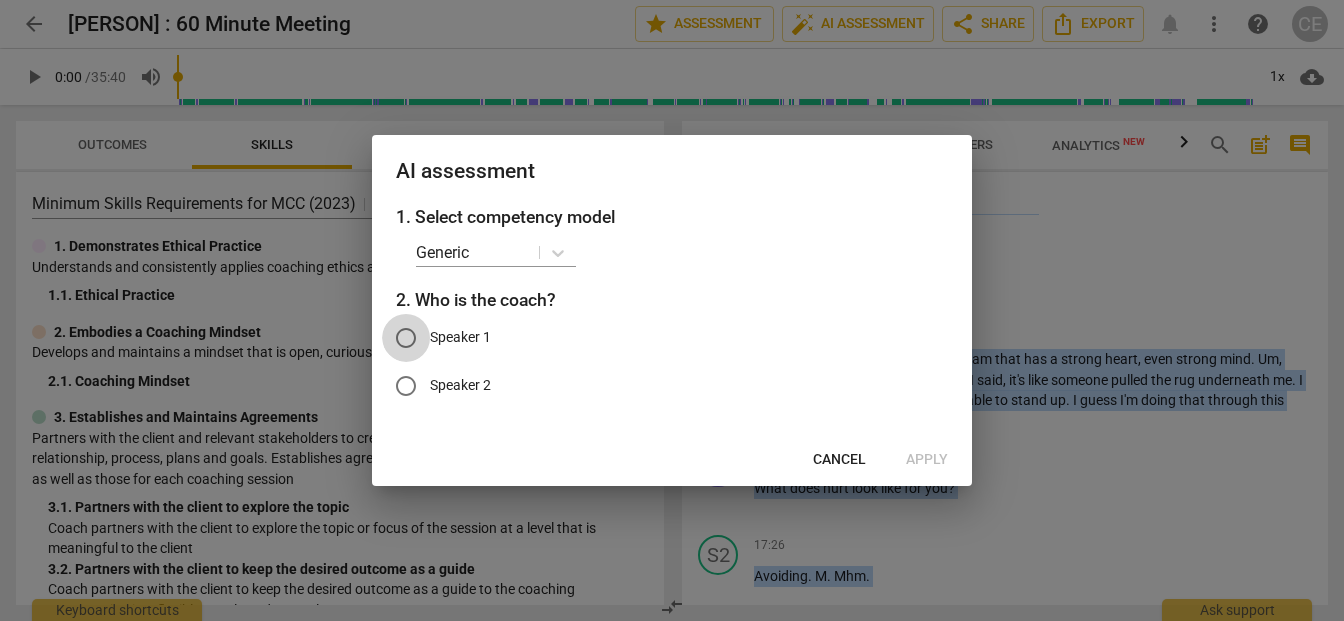 click on "Speaker 1" at bounding box center [406, 338] 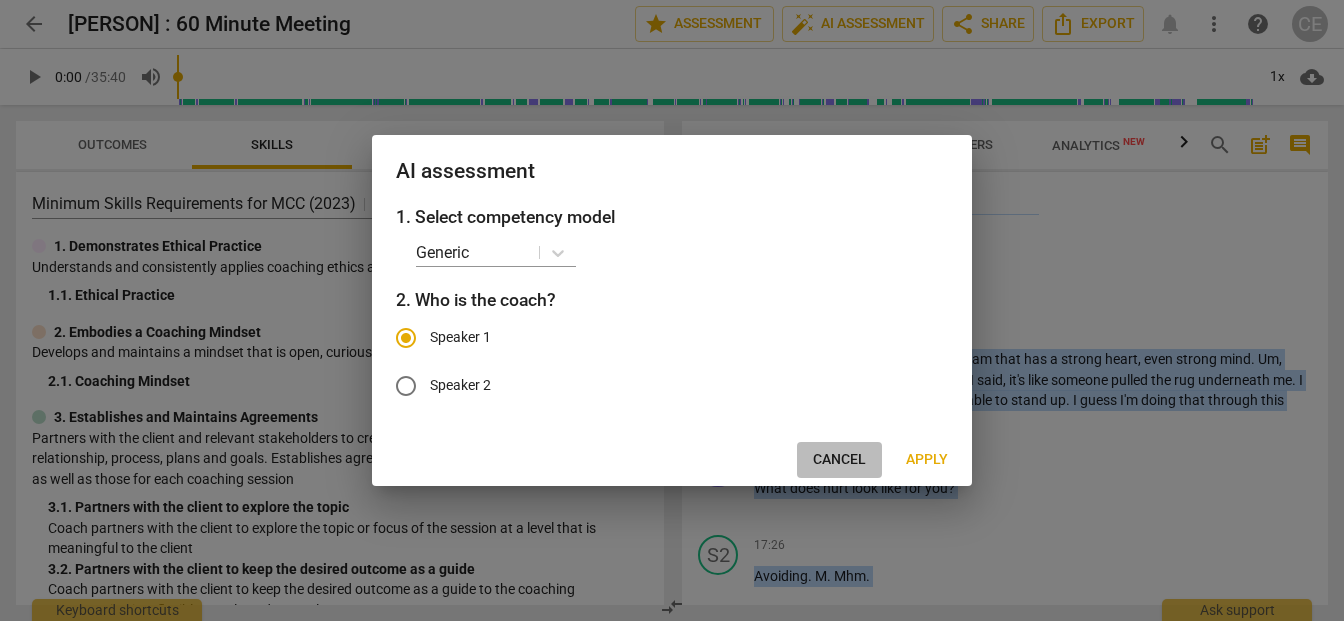 click on "Cancel" at bounding box center [839, 460] 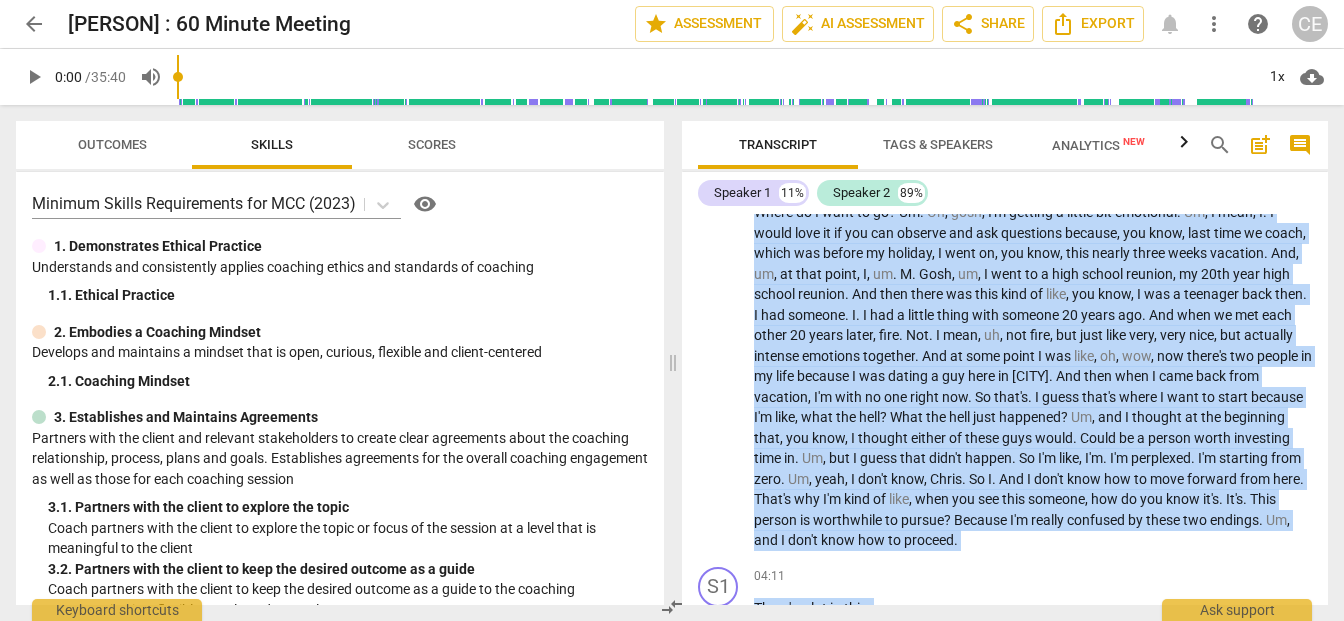 scroll, scrollTop: 0, scrollLeft: 0, axis: both 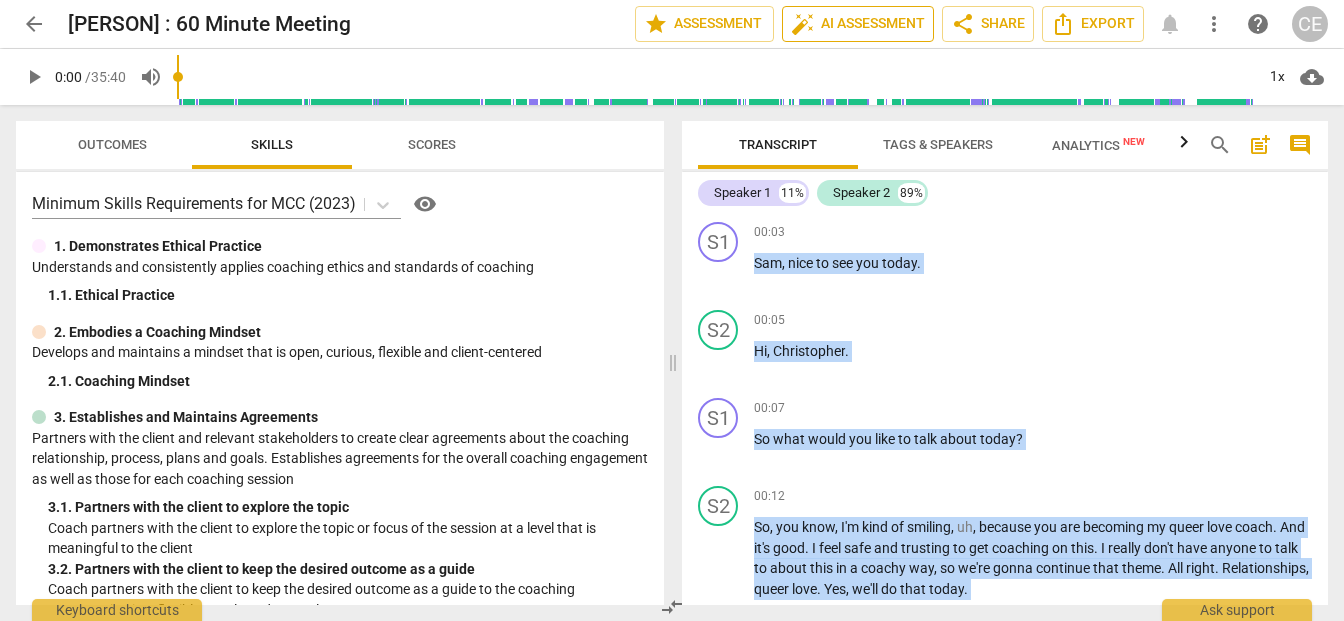 click on "auto_fix_high    AI Assessment" at bounding box center [858, 24] 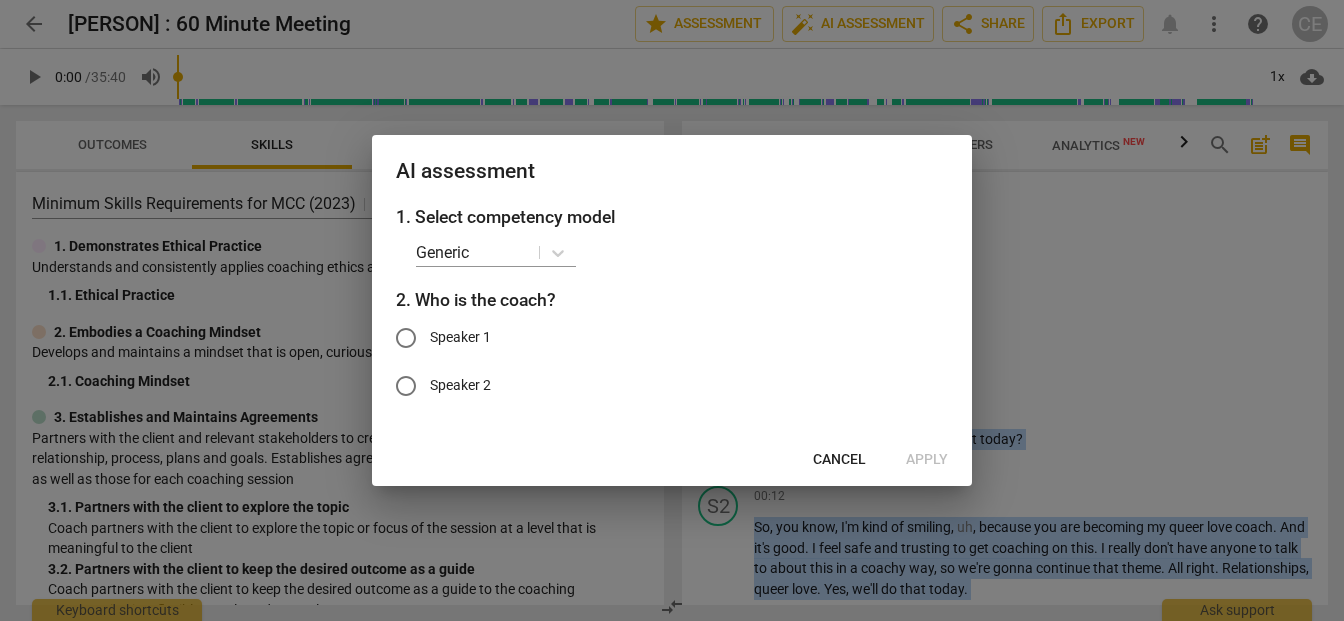 click on "Speaker 1" at bounding box center [406, 338] 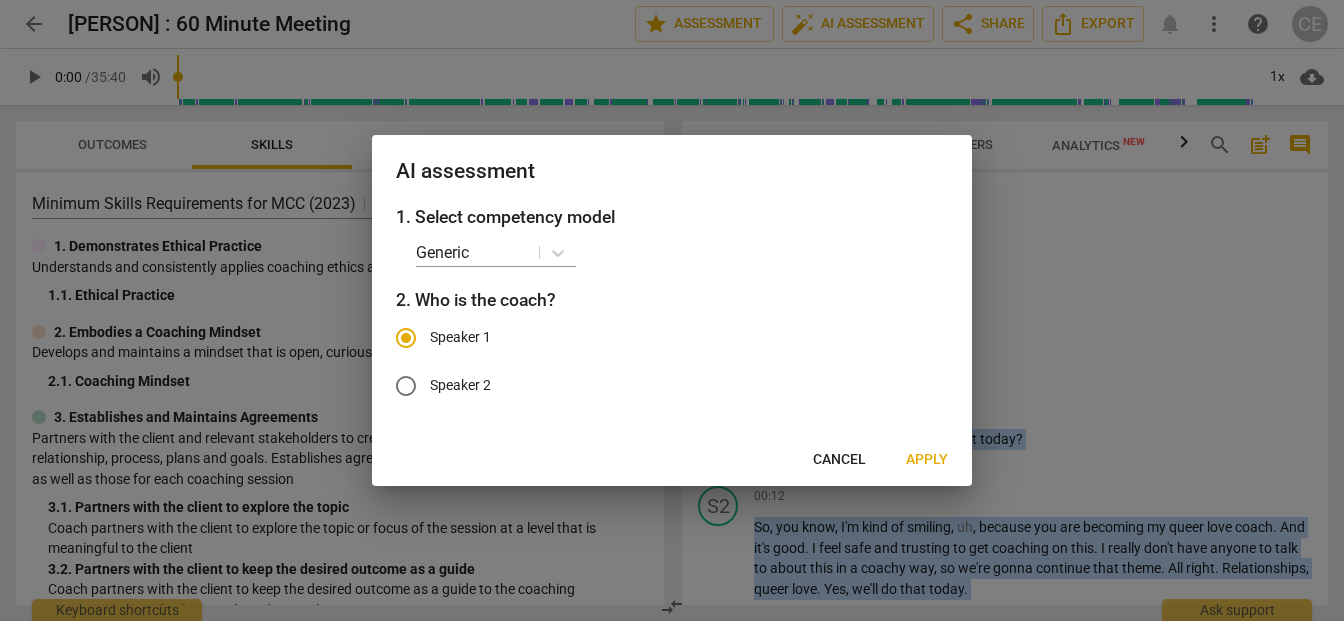 click on "Apply" at bounding box center [927, 460] 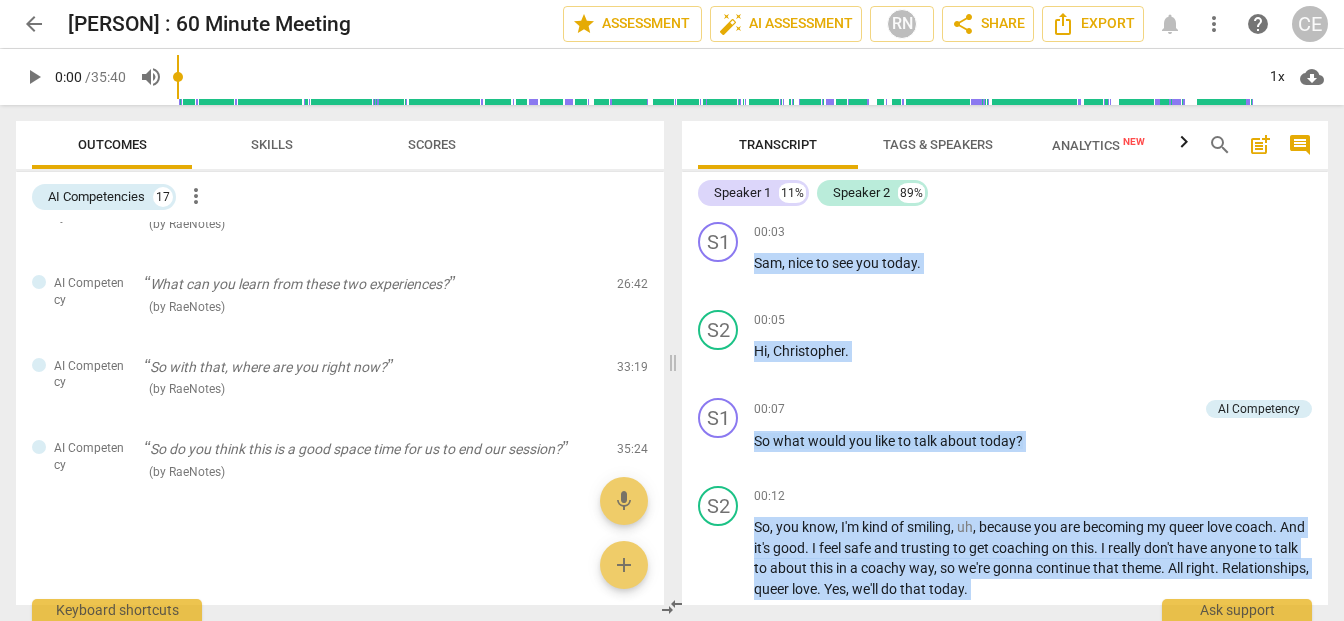 scroll, scrollTop: 0, scrollLeft: 0, axis: both 